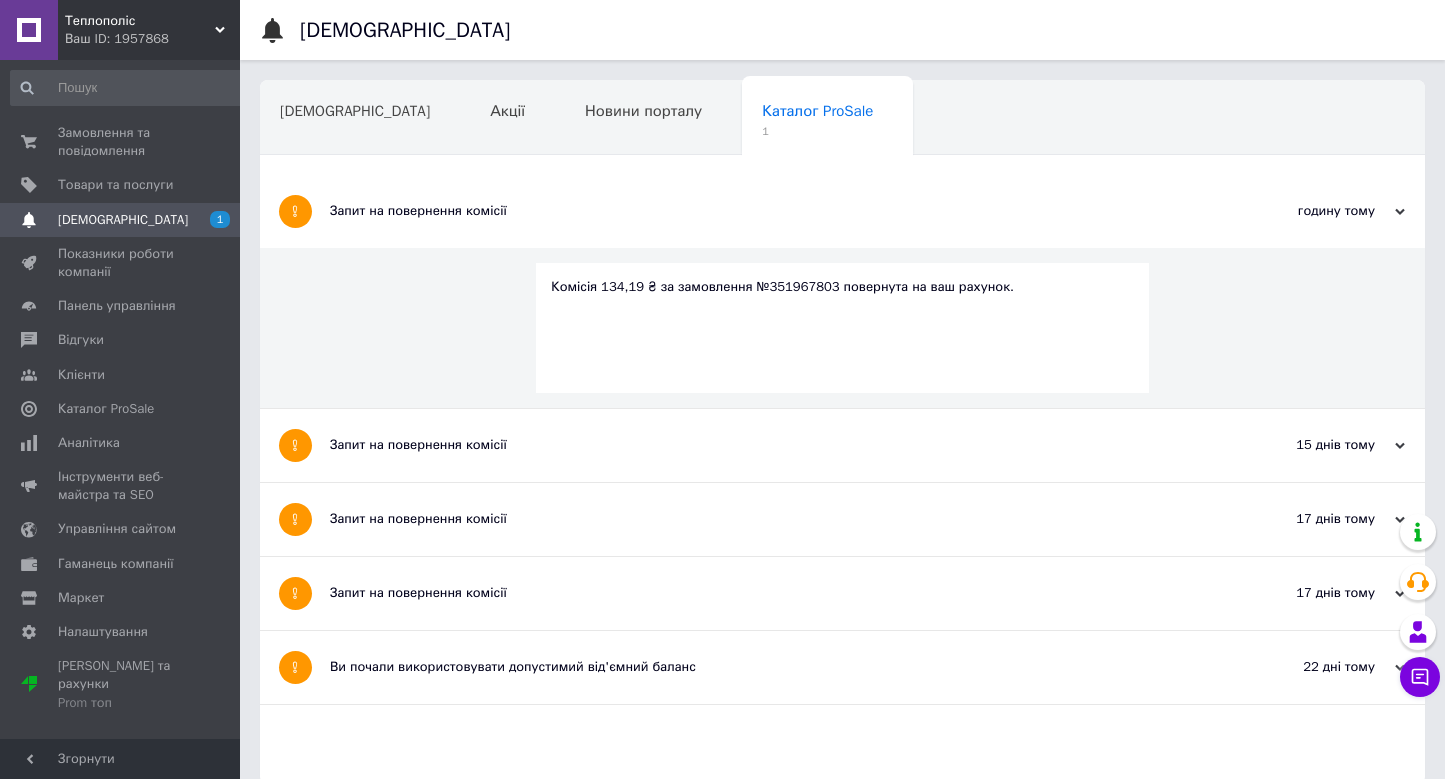 click on "Замовлення та повідомлення" at bounding box center (121, 142) 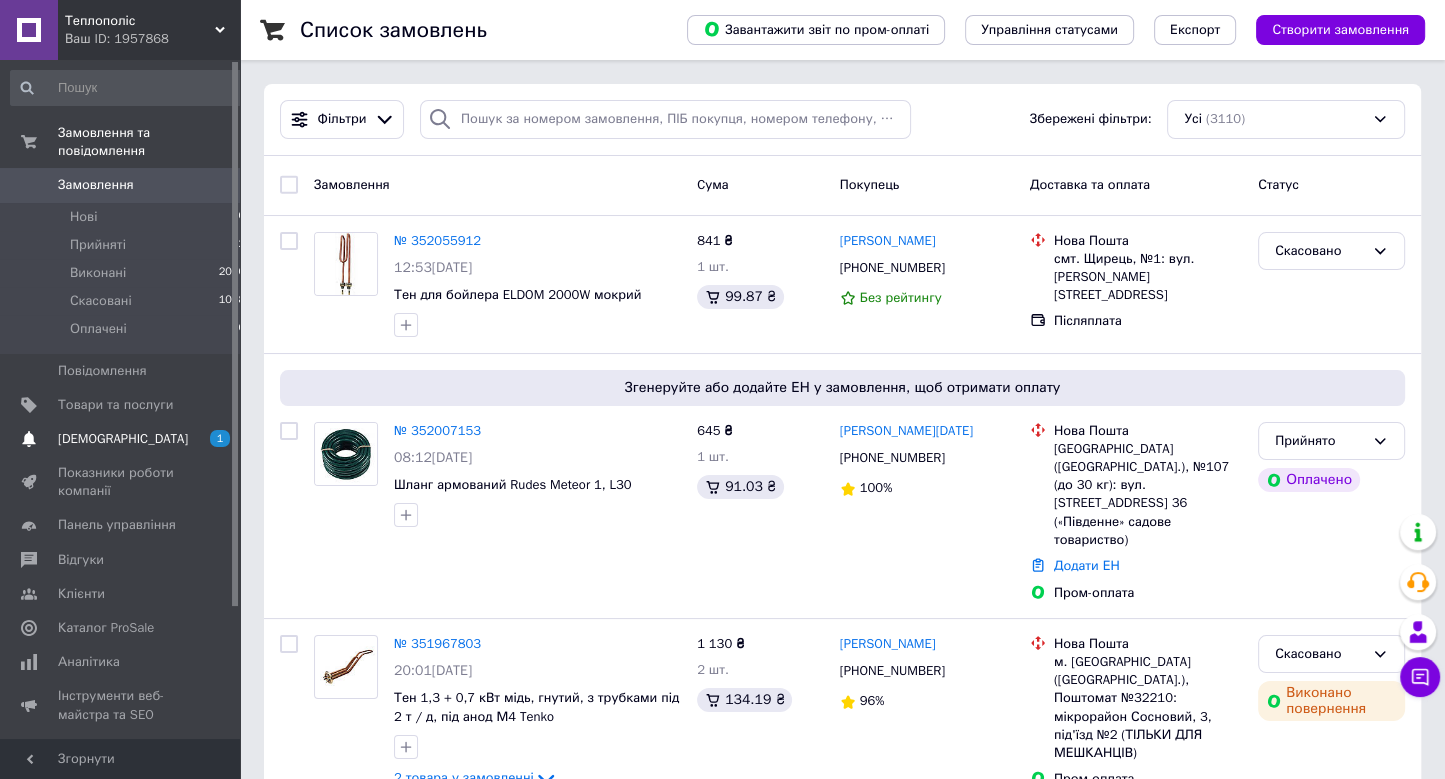 click on "[DEMOGRAPHIC_DATA]" at bounding box center [123, 439] 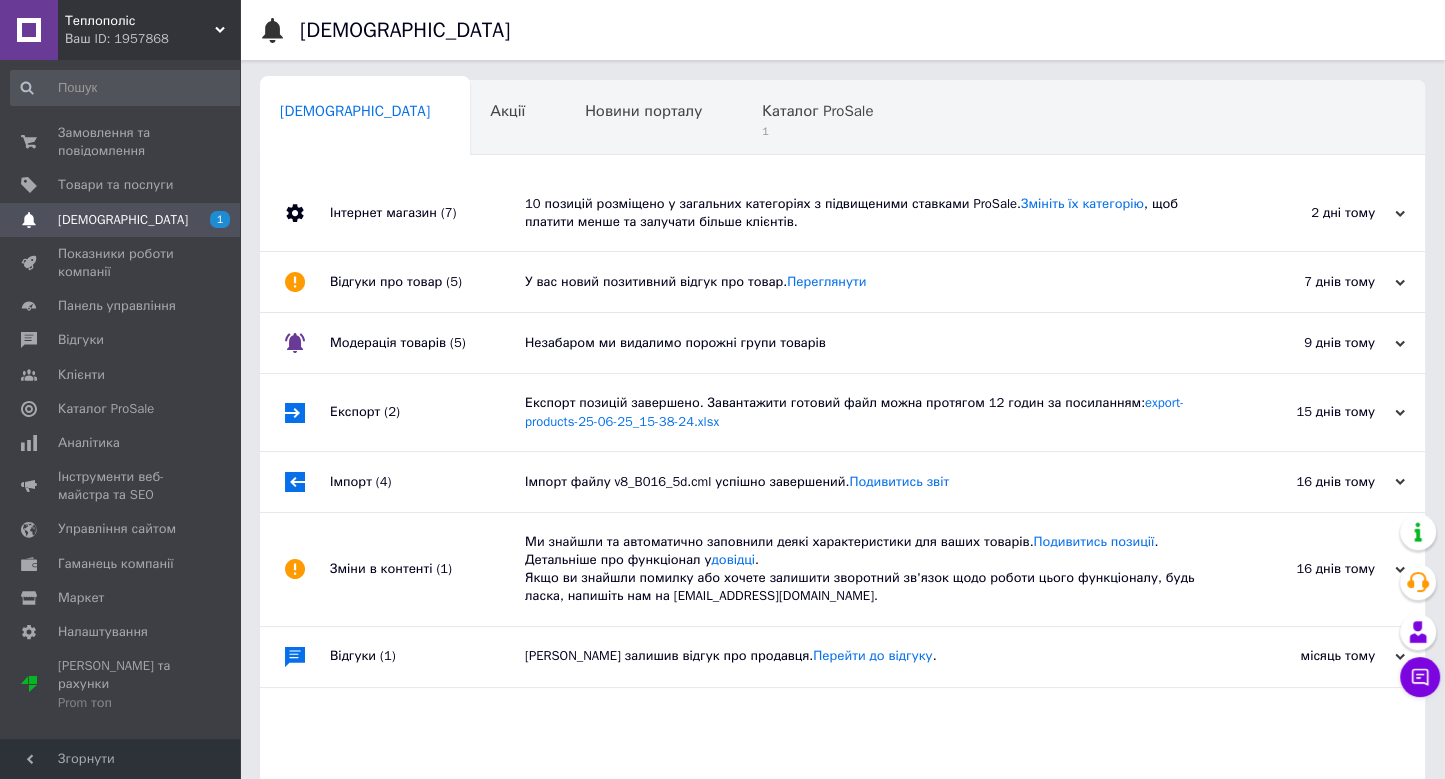 click on "Інтернет магазин   (7)" at bounding box center (427, 213) 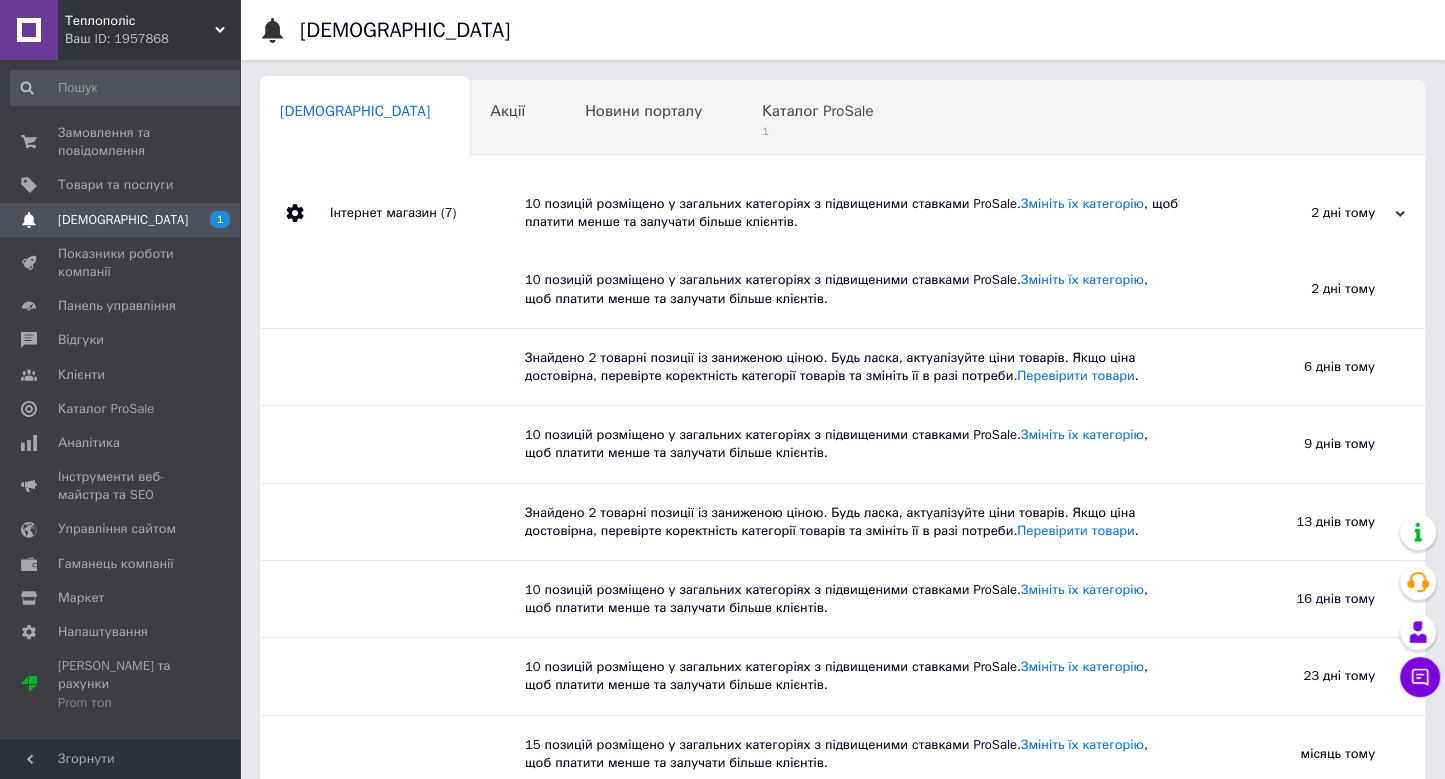 click on "Сповіщення Сповіщення 0 Акції 0 Новини порталу 0 Каталог ProSale 1 Навчання та заходи 0 Ok Відфільтровано...  Зберегти Нічого не знайдено Можливо, помилка у слові  або немає відповідностей за вашим запитом. Сповіщення 0 Акції 0 Новини порталу 0 Каталог ProSale 1 Навчання та заходи 0 :  Інтернет магазин   (7) 10 позицій розміщено у загальних категоріях з підвищеними ставками ProSale.  Змініть їх категорію , щоб платити менше та залучати більше клієнтів. 2 дні тому [DATE]     10 позицій розміщено у загальних категоріях з підвищеними ставками ProSale.  Змініть їх категорію 2 дні тому     ." at bounding box center [842, 624] 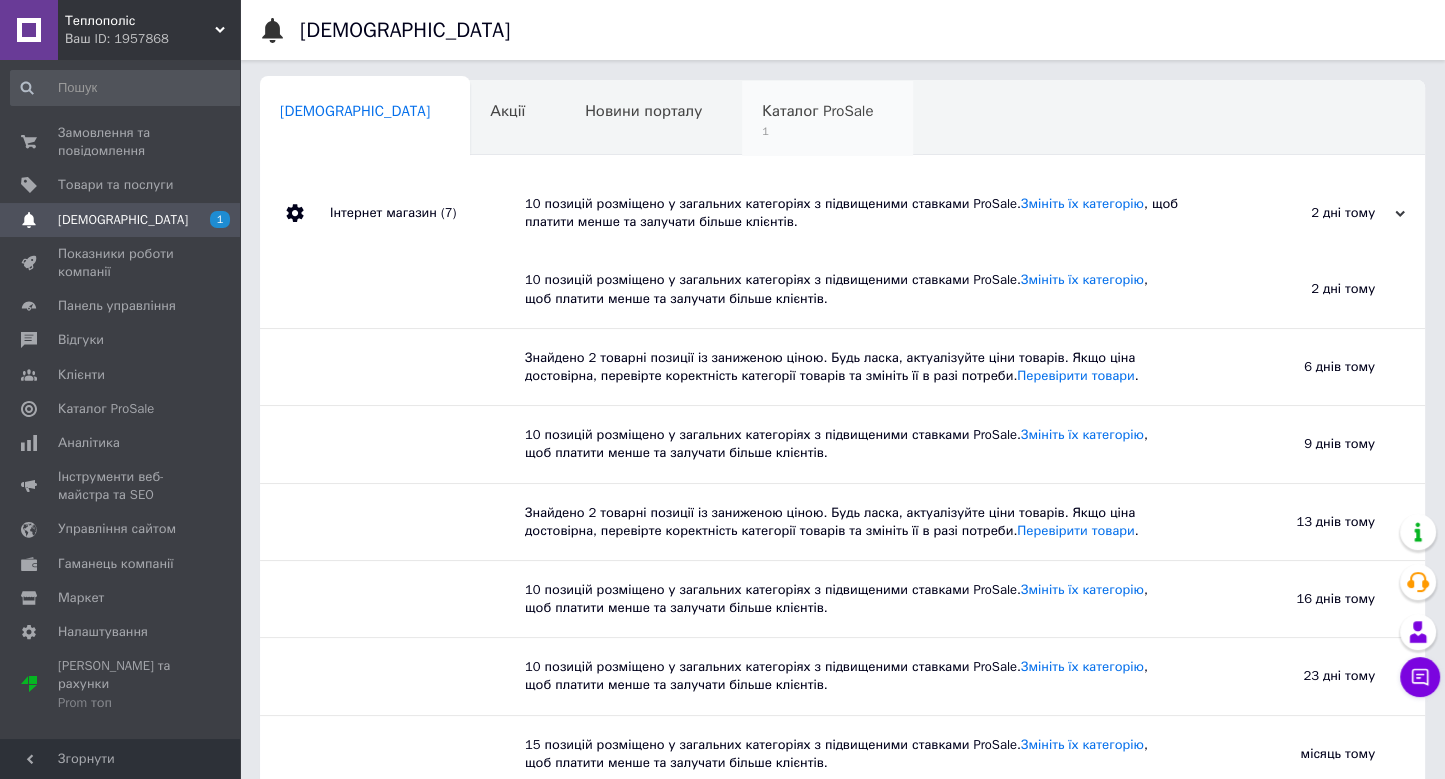 click on "1" at bounding box center [817, 131] 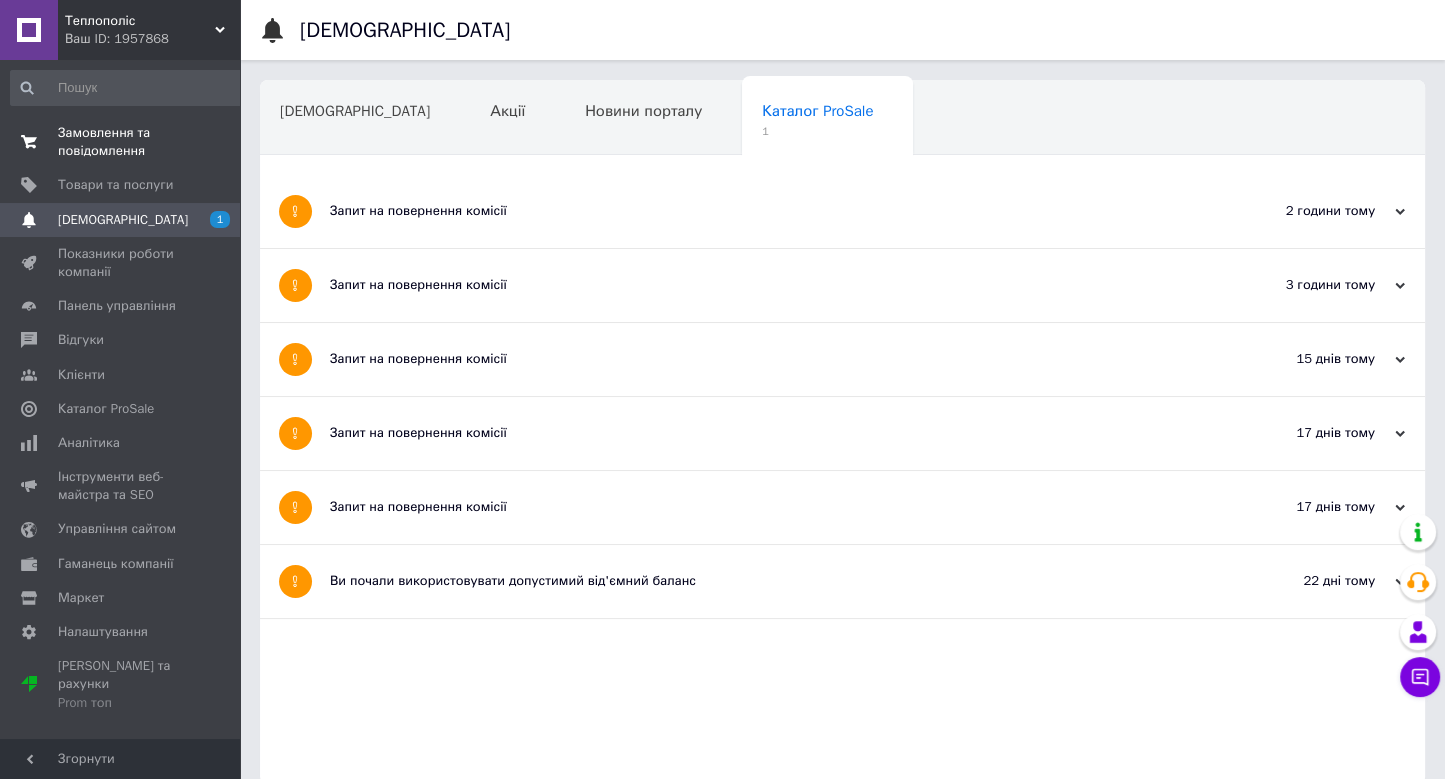 click on "Замовлення та повідомлення" at bounding box center [121, 142] 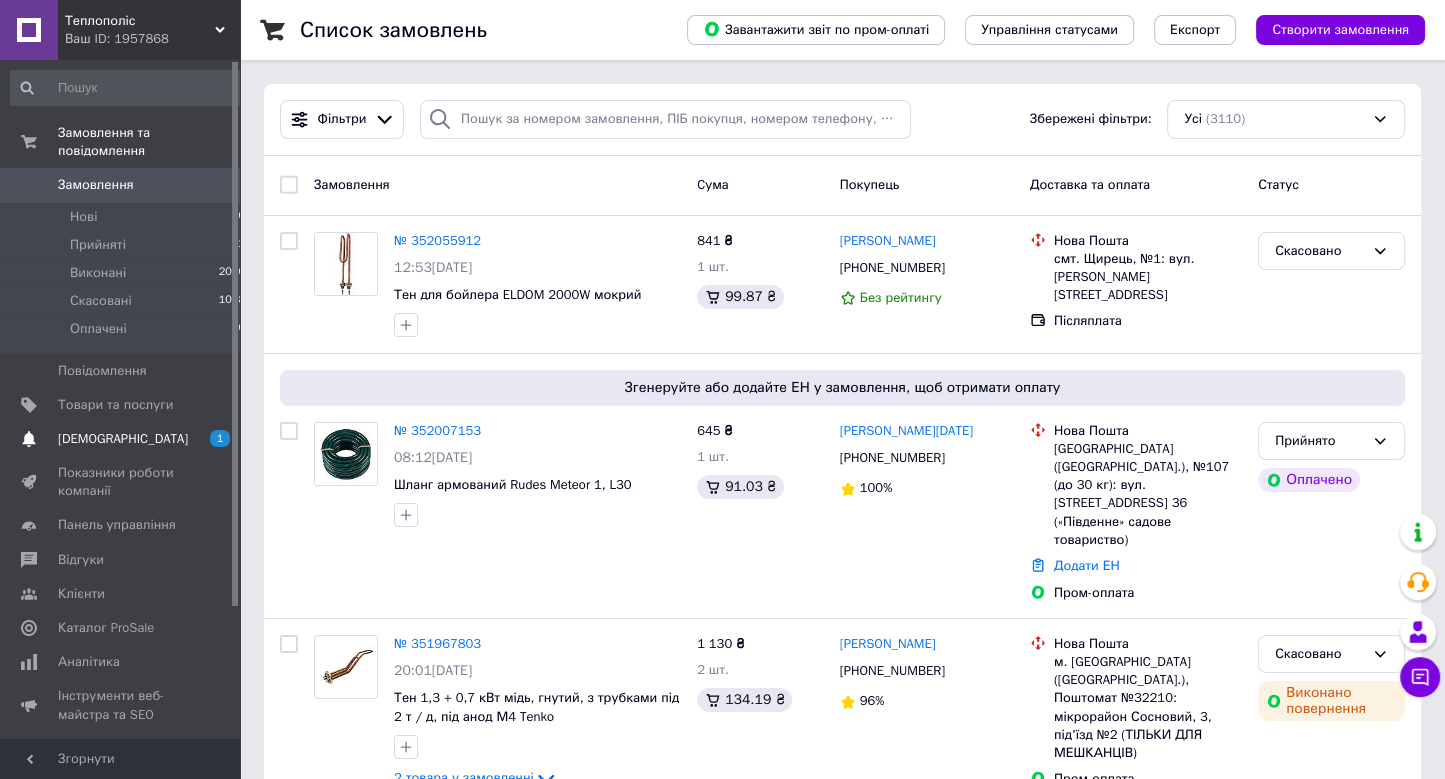 click on "[DEMOGRAPHIC_DATA]" at bounding box center (121, 439) 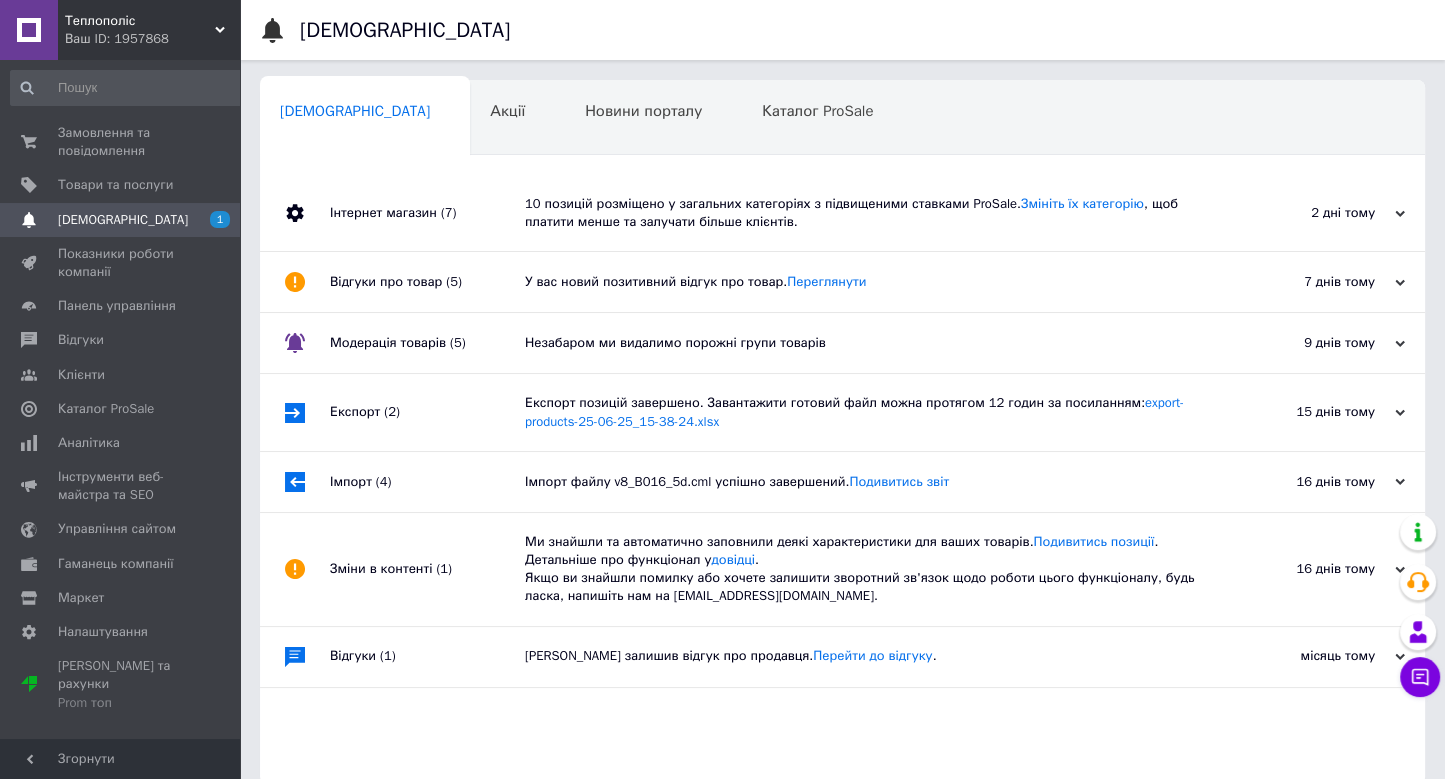 click on "Інтернет магазин   (7)" at bounding box center [427, 213] 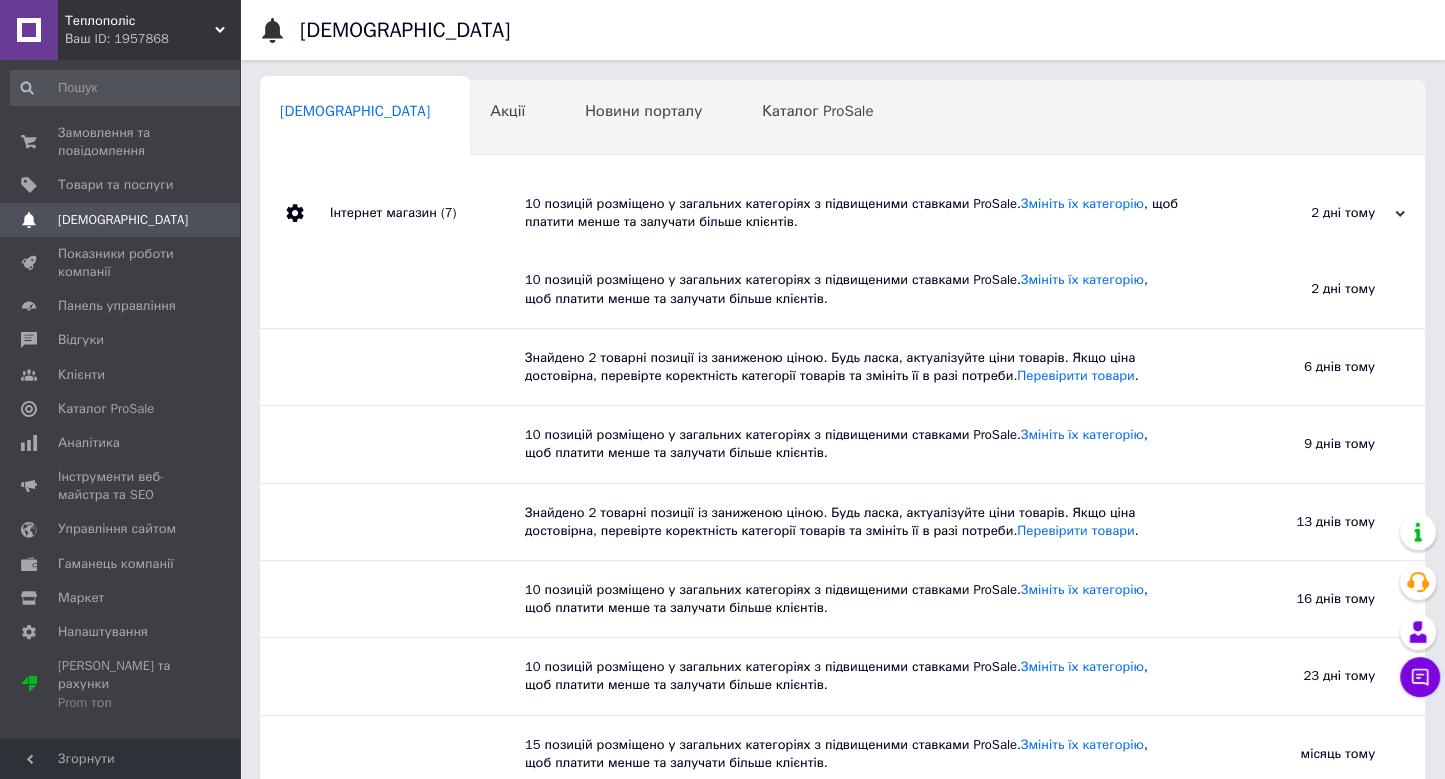 click on "Інтернет магазин   (7)" at bounding box center (427, 213) 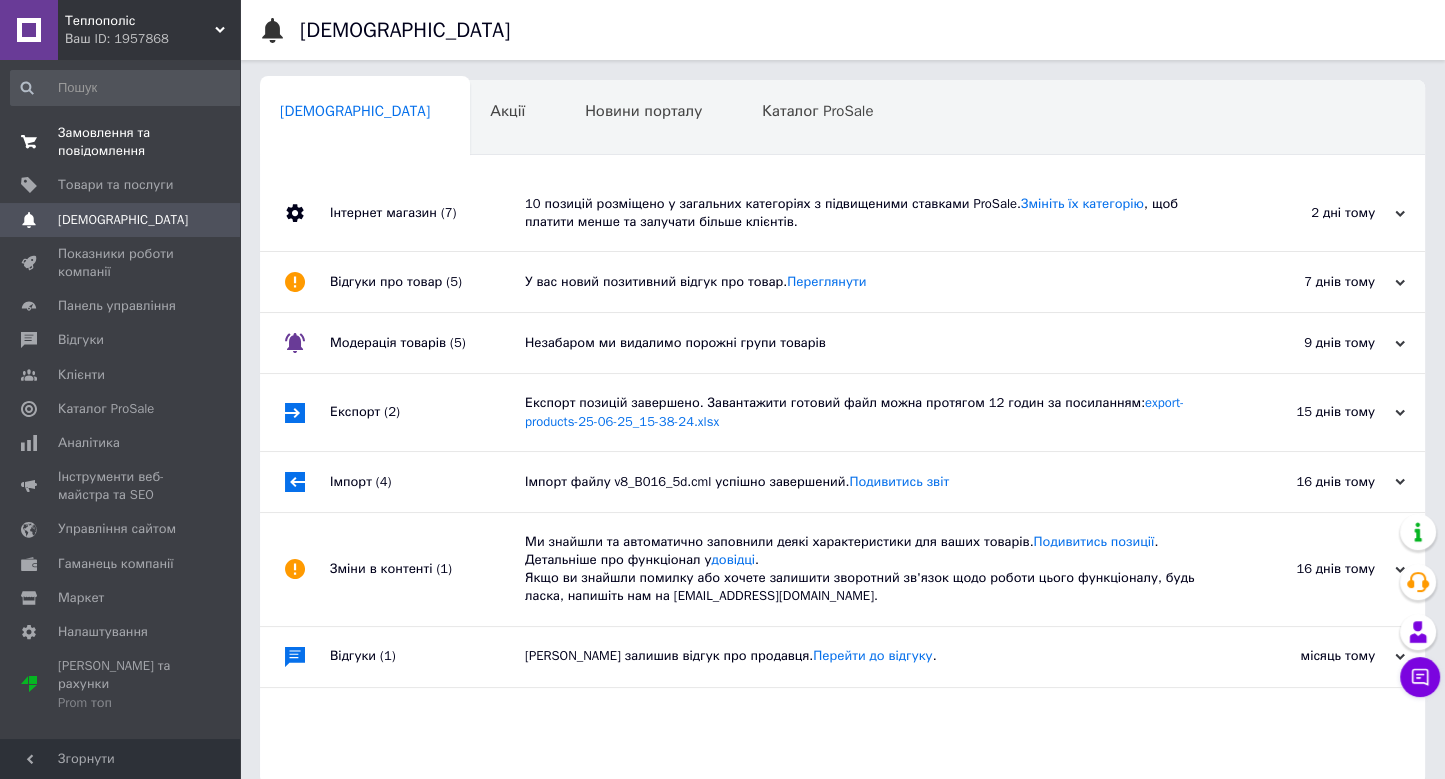 click on "Замовлення та повідомлення 0 0" at bounding box center (128, 142) 